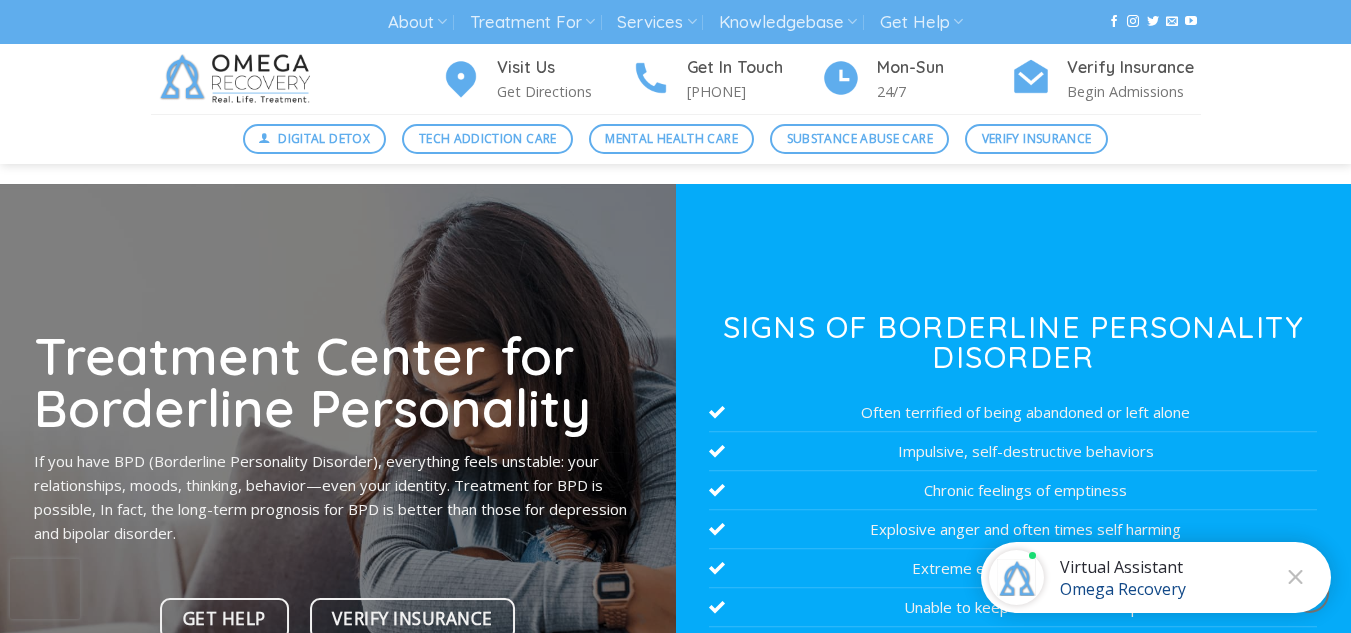 scroll, scrollTop: 2922, scrollLeft: 0, axis: vertical 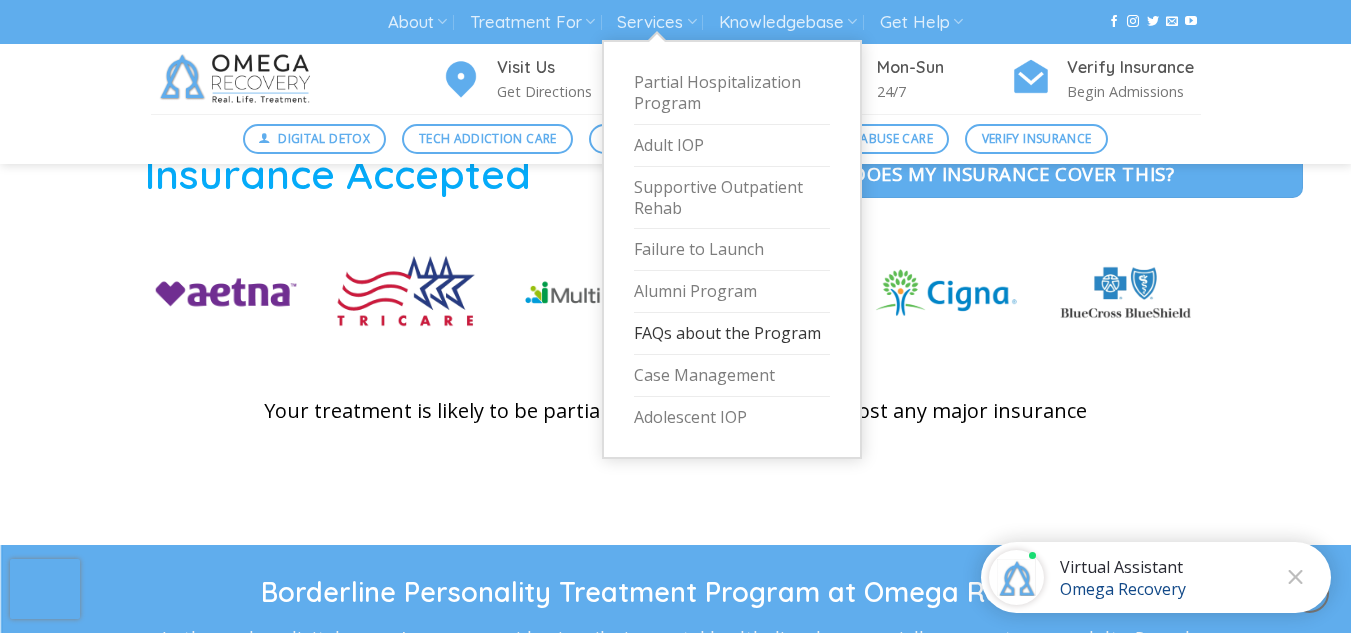 click on "FAQs about the Program" at bounding box center (732, 334) 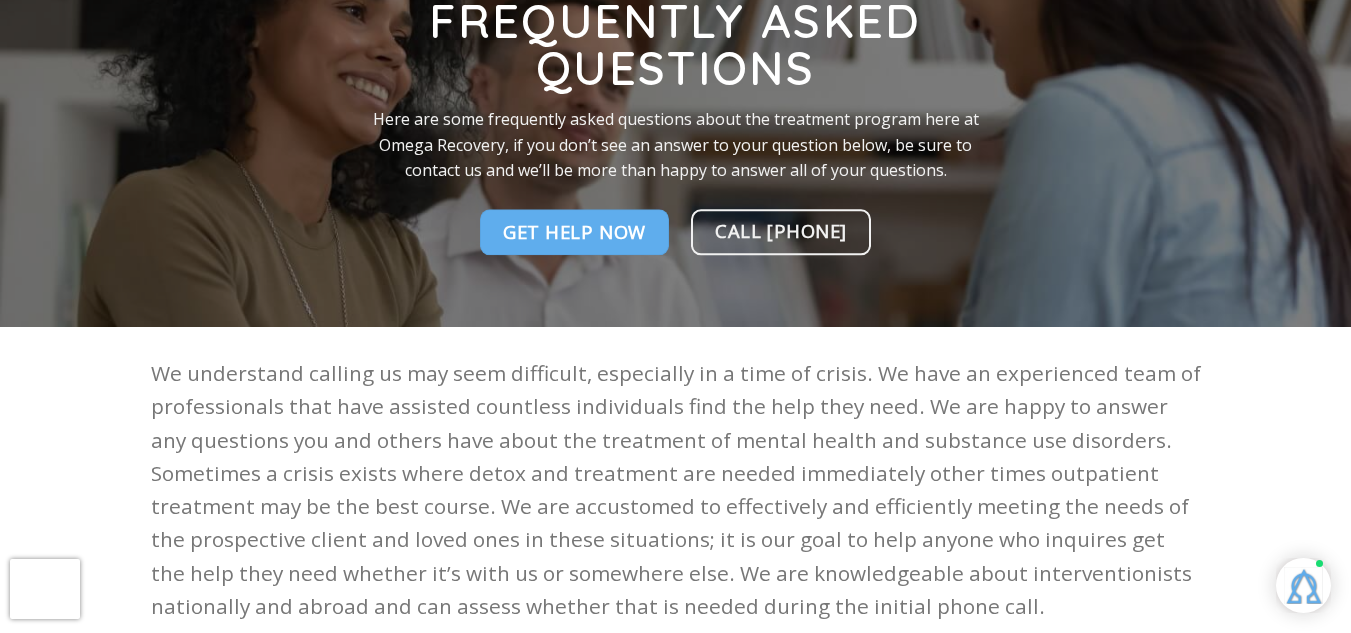 scroll, scrollTop: 385, scrollLeft: 0, axis: vertical 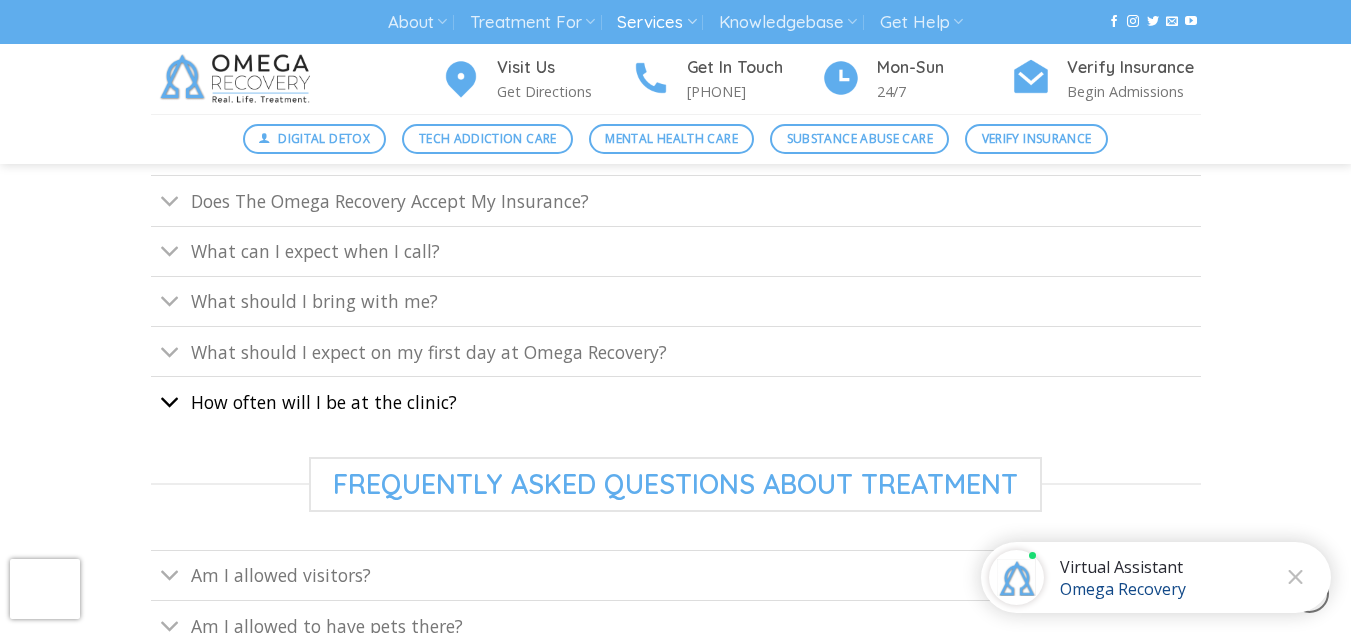 click at bounding box center (170, 402) 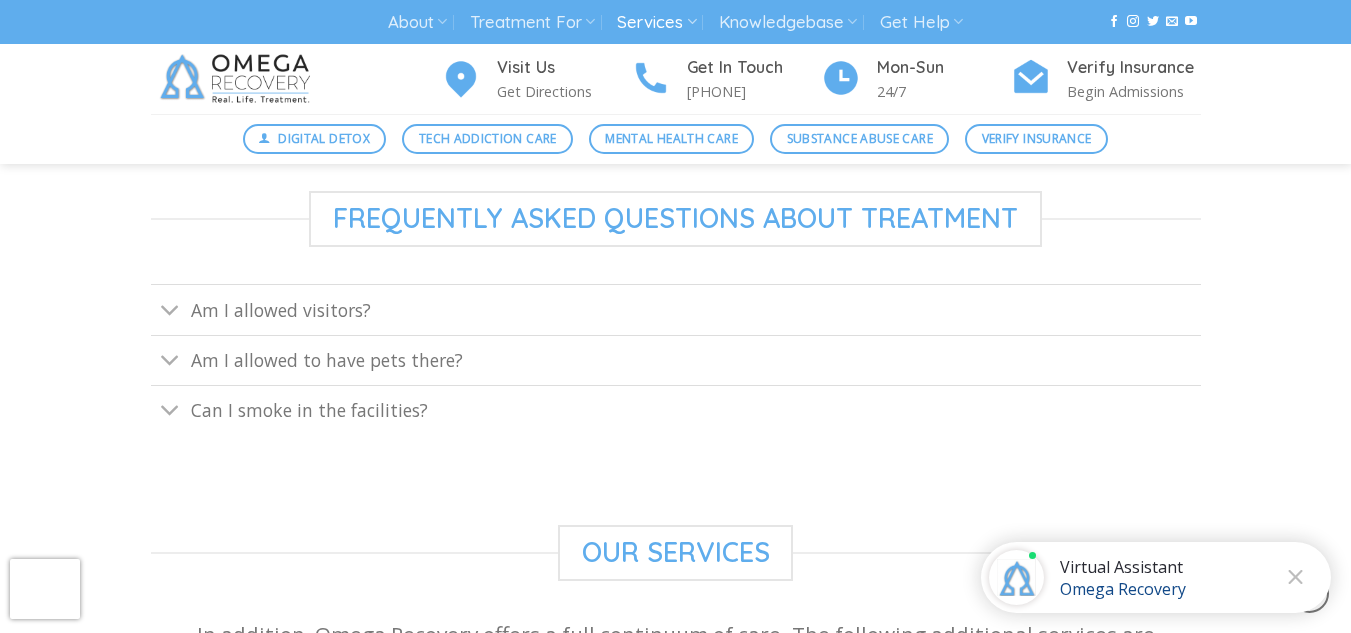 scroll, scrollTop: 1247, scrollLeft: 0, axis: vertical 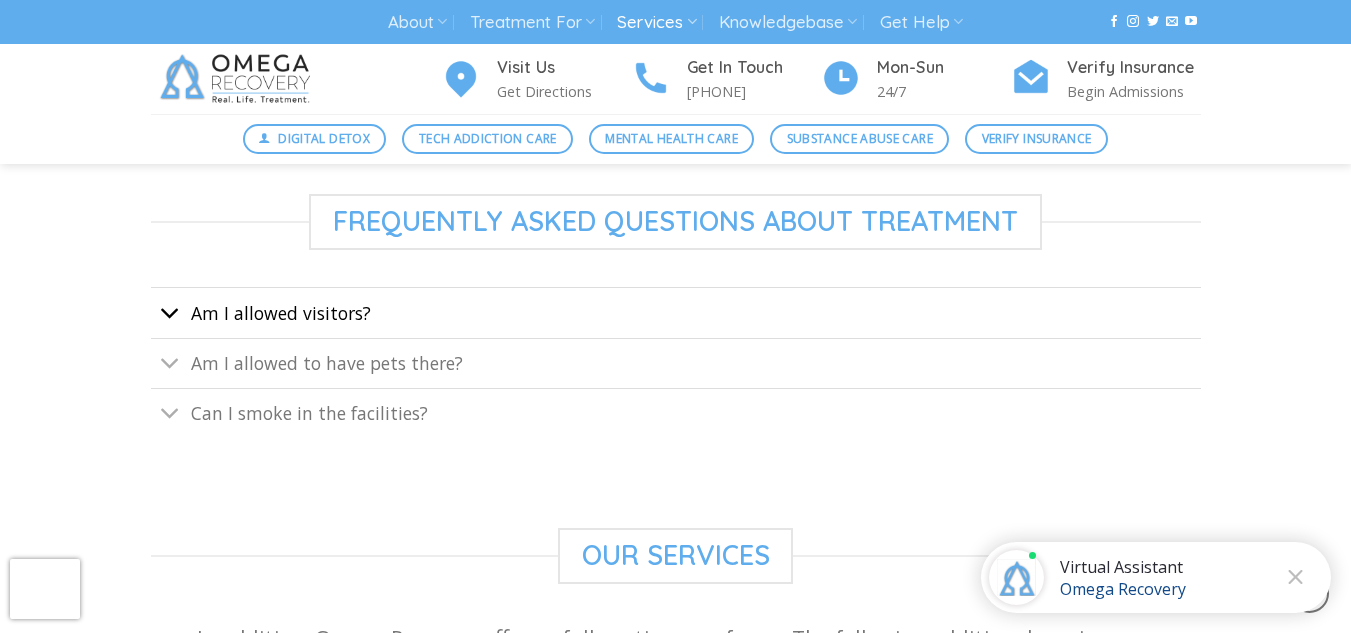 click at bounding box center [170, 313] 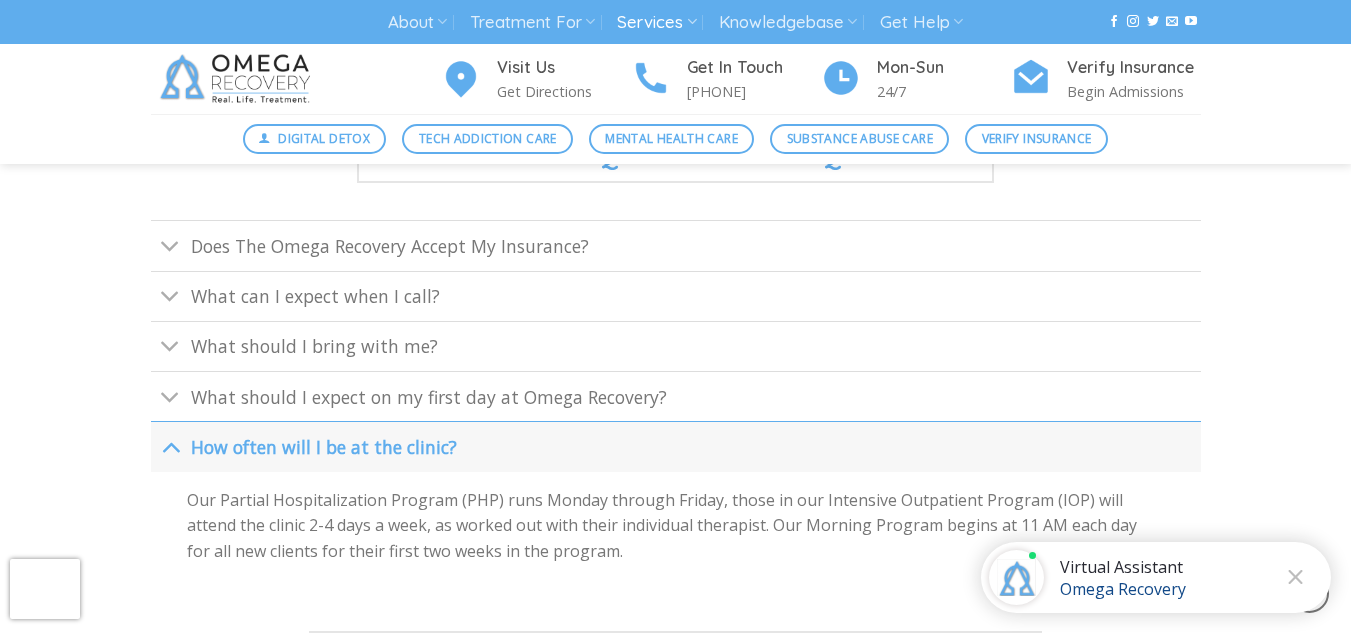 scroll, scrollTop: 801, scrollLeft: 0, axis: vertical 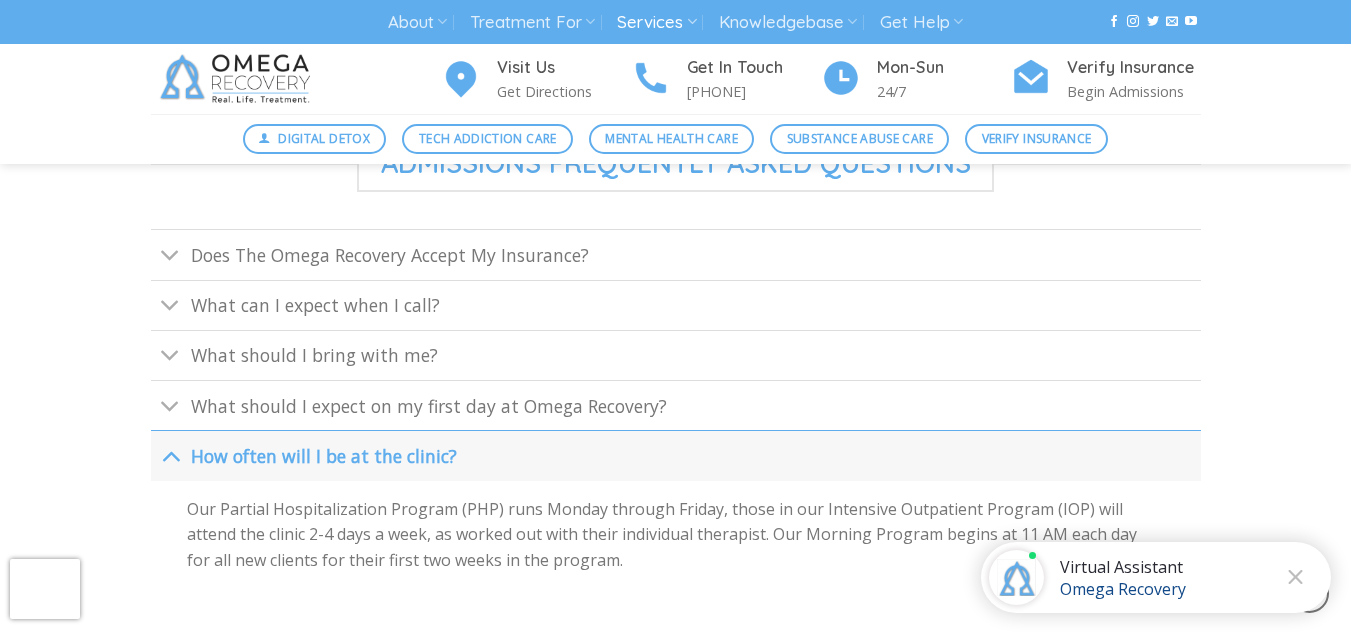 click at bounding box center (170, 305) 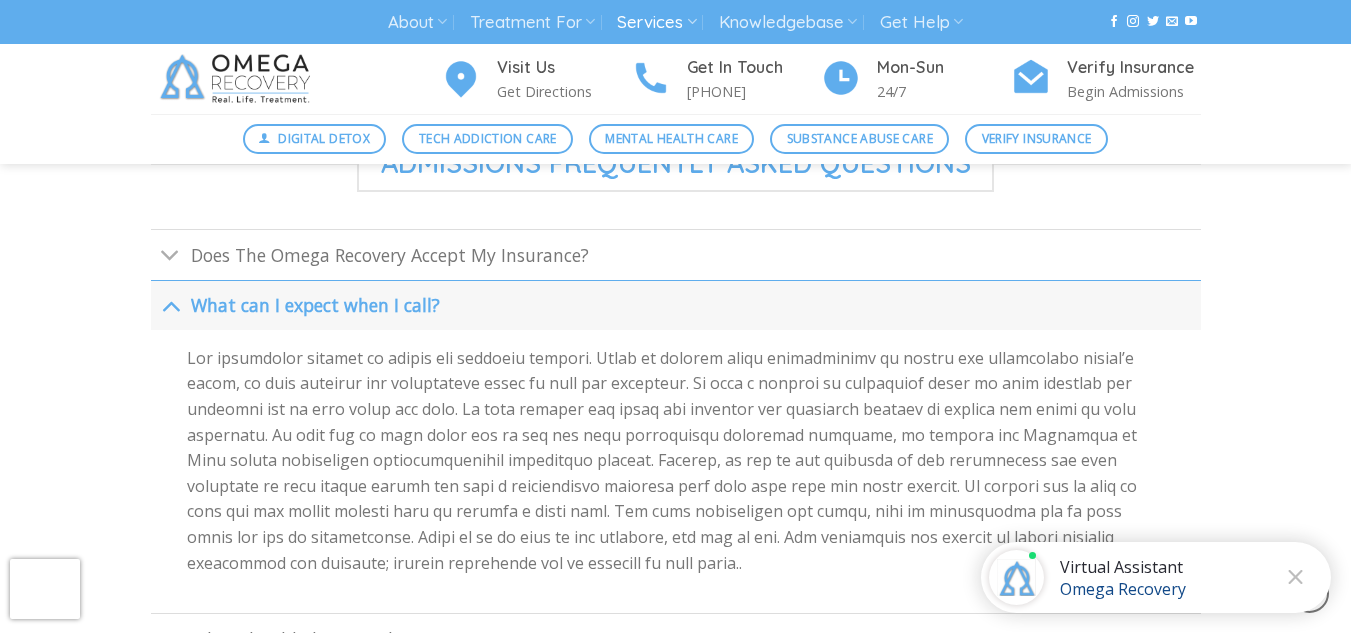 click at bounding box center (170, 306) 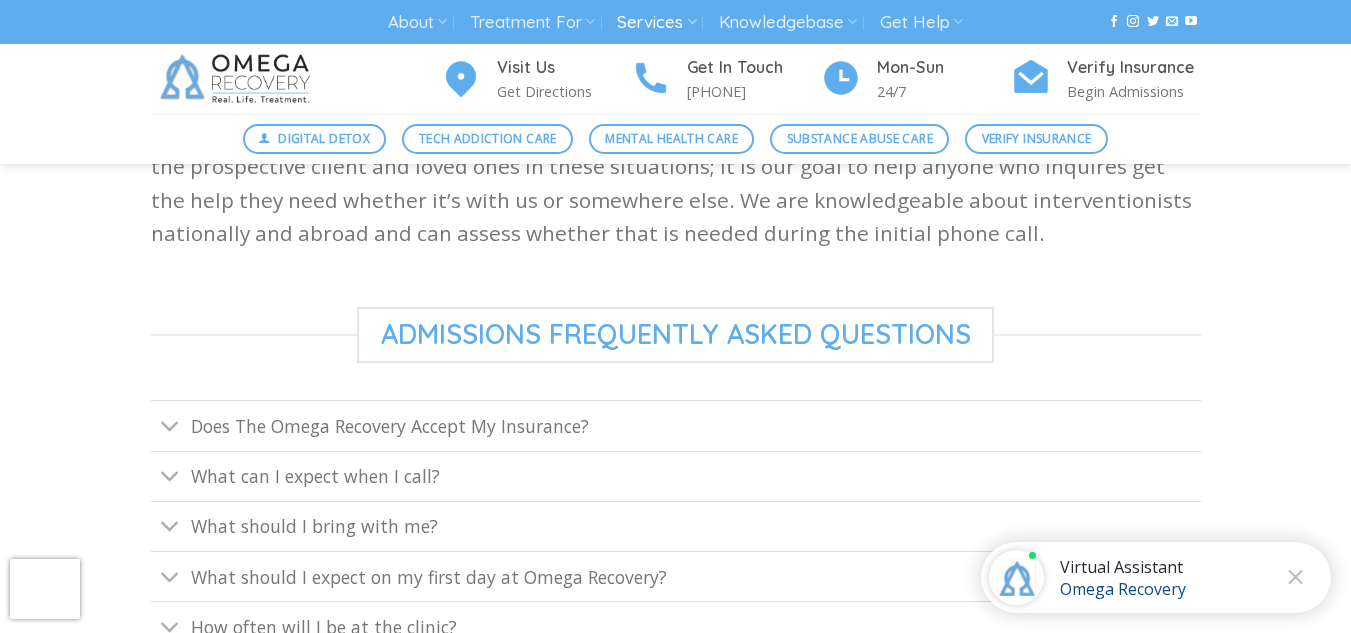 scroll, scrollTop: 629, scrollLeft: 0, axis: vertical 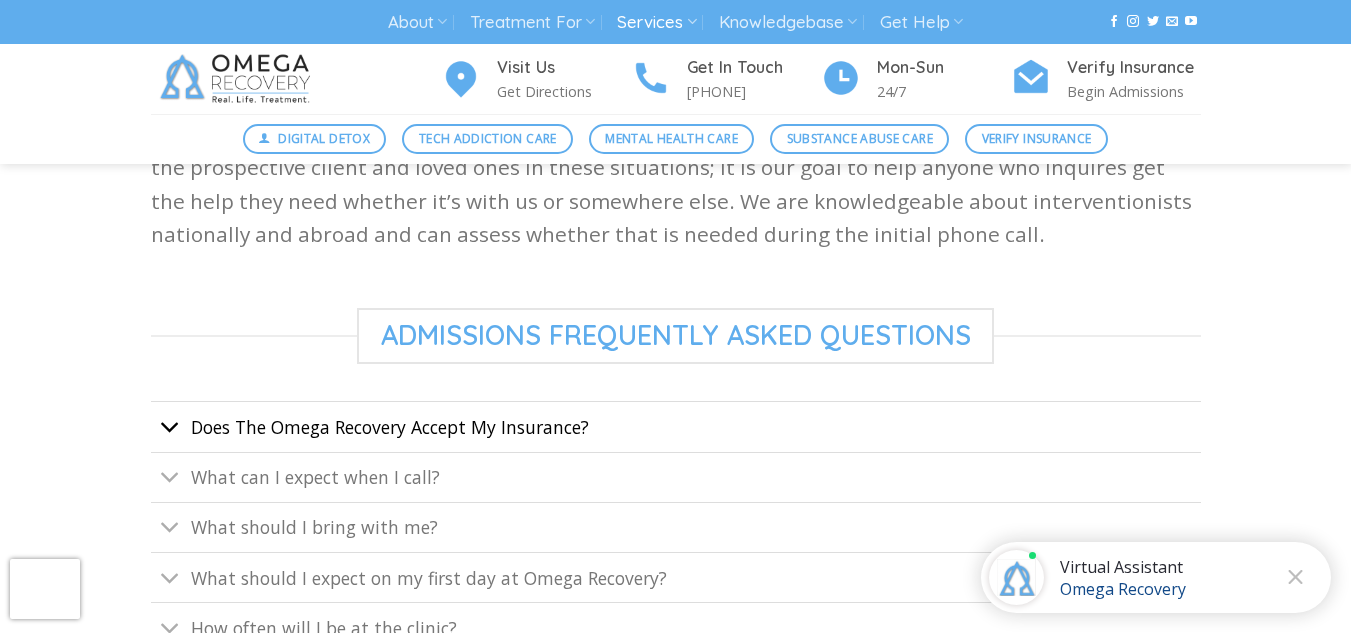 click at bounding box center (170, 429) 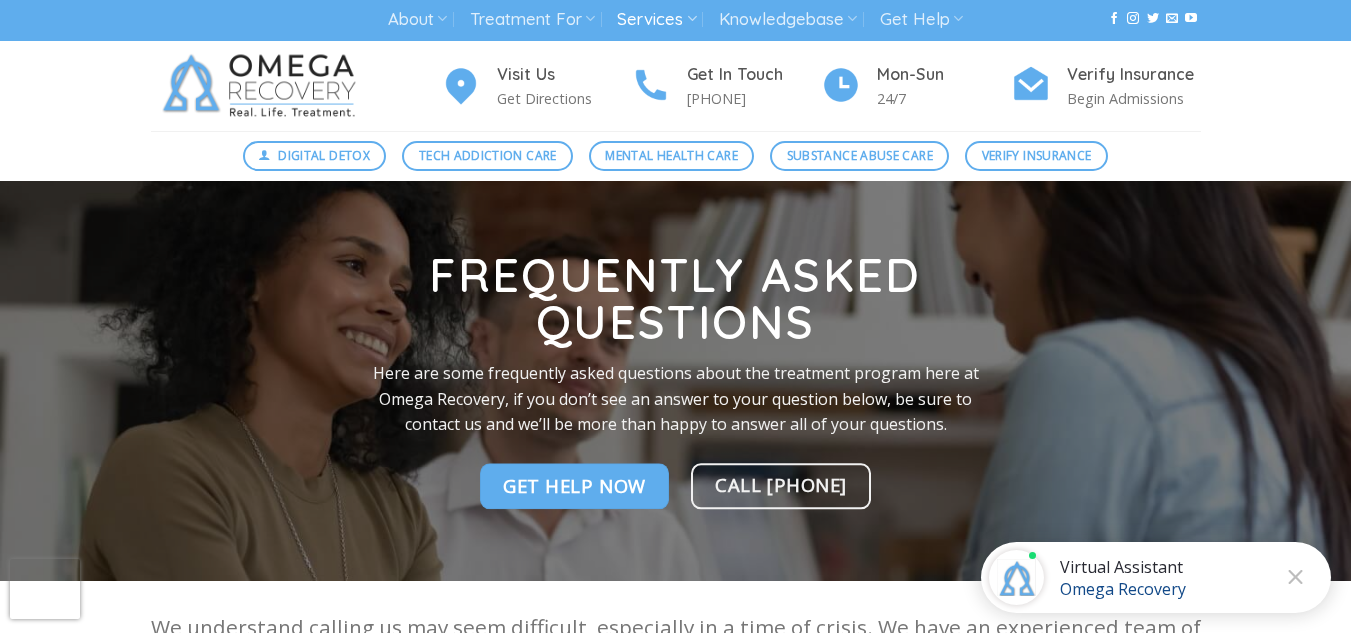 scroll, scrollTop: 0, scrollLeft: 0, axis: both 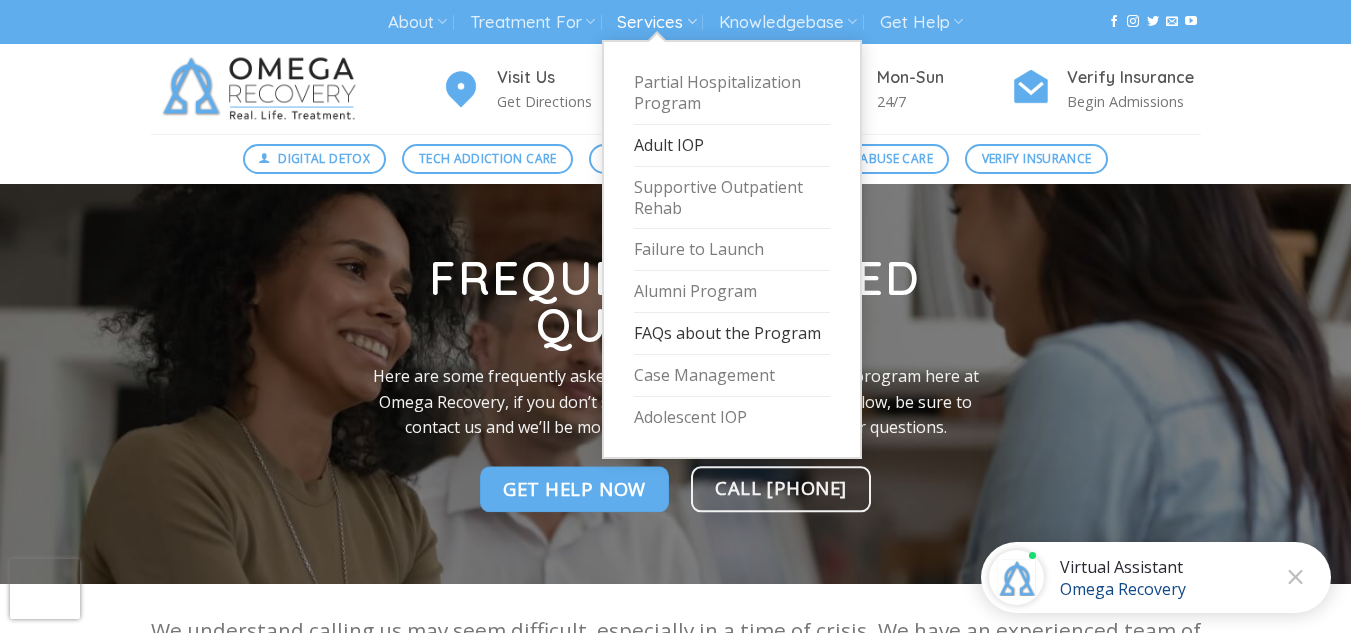 click on "Adult IOP" at bounding box center [732, 146] 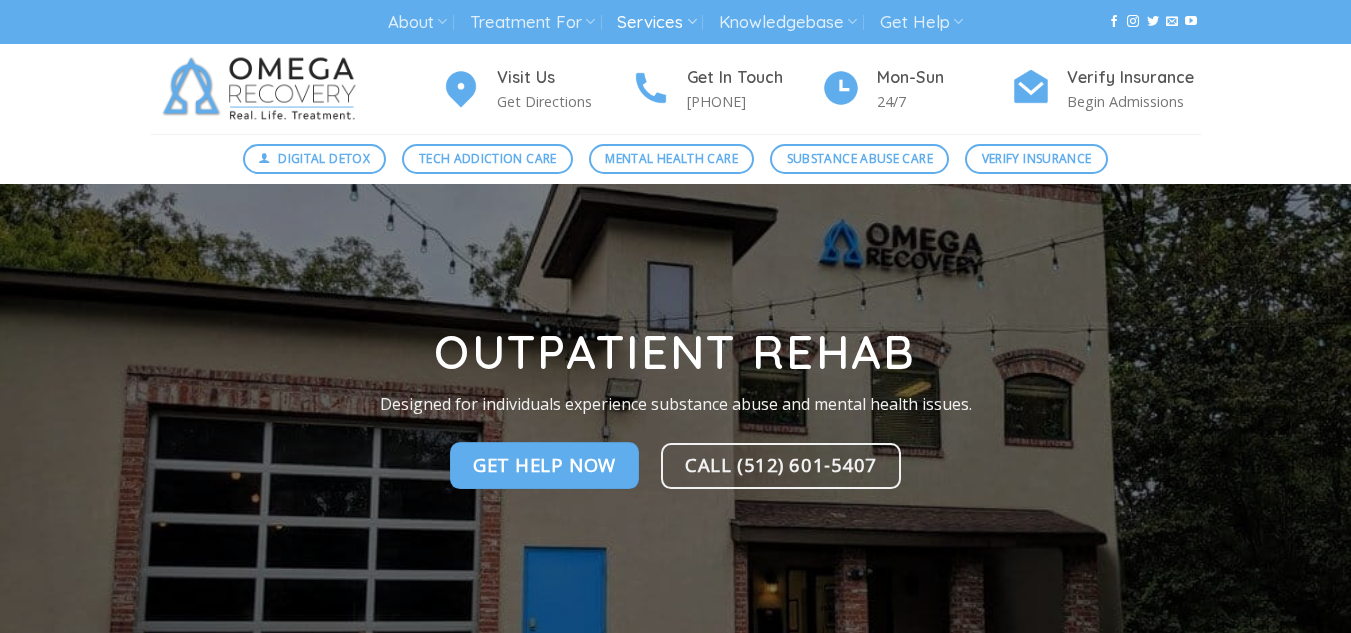 scroll, scrollTop: 0, scrollLeft: 0, axis: both 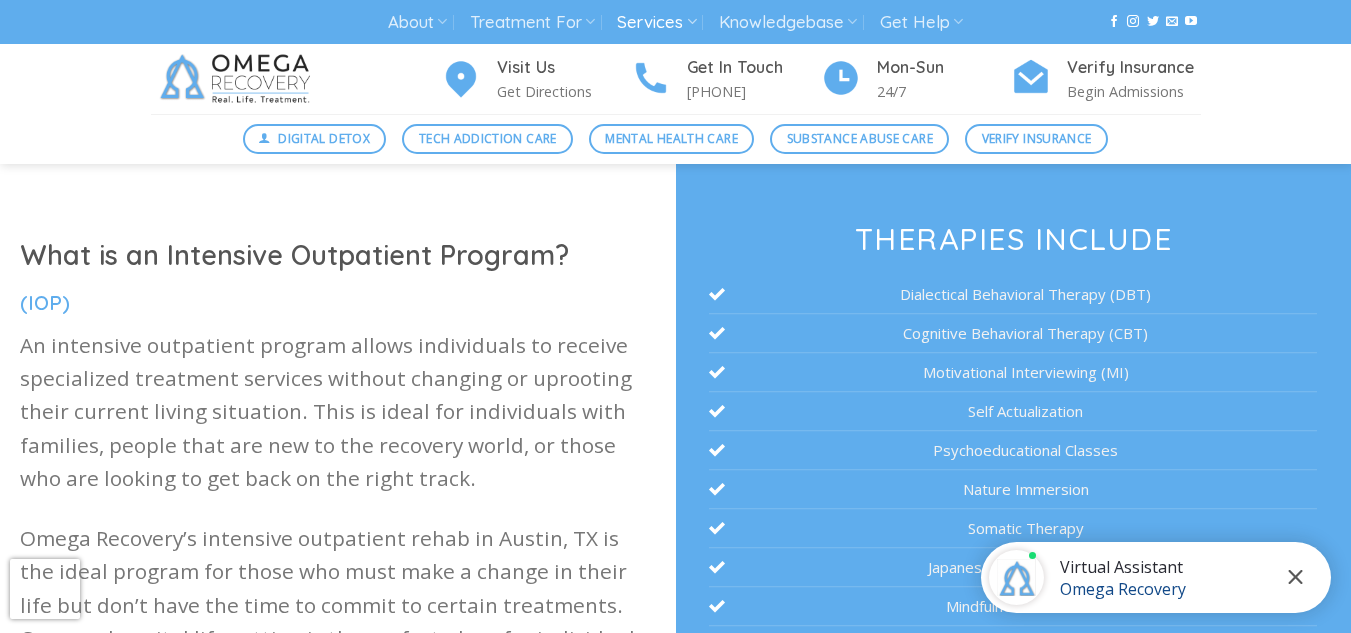 click 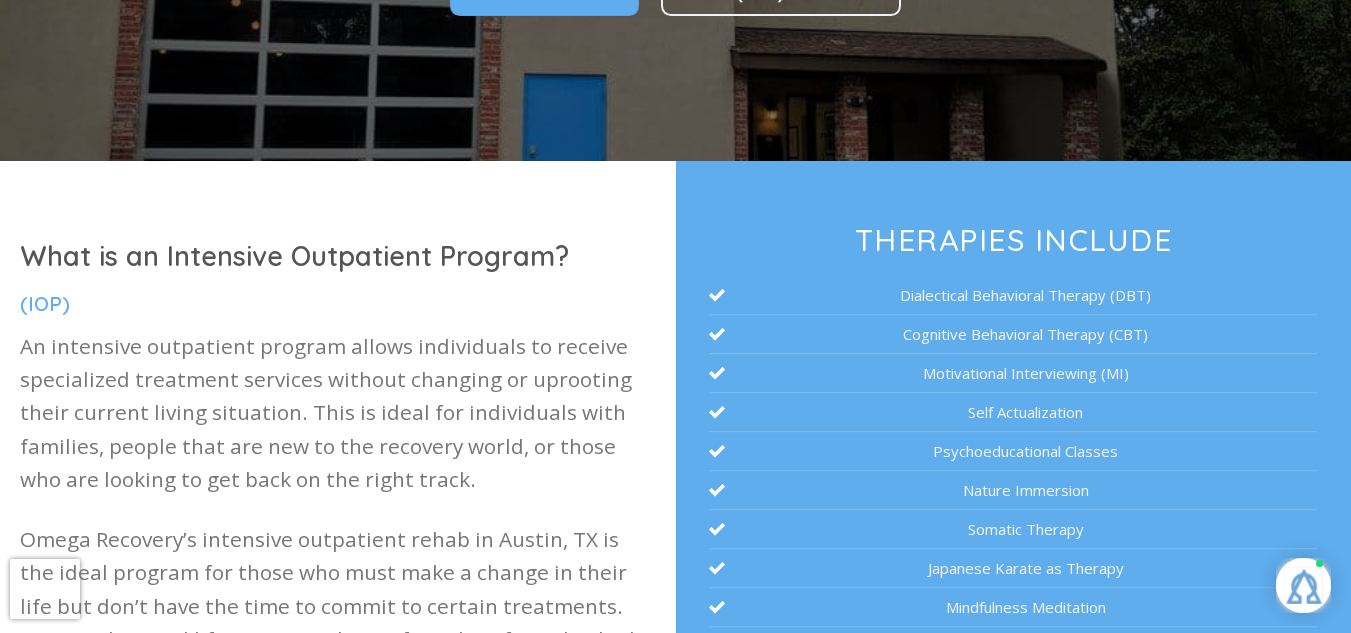 scroll, scrollTop: 0, scrollLeft: 0, axis: both 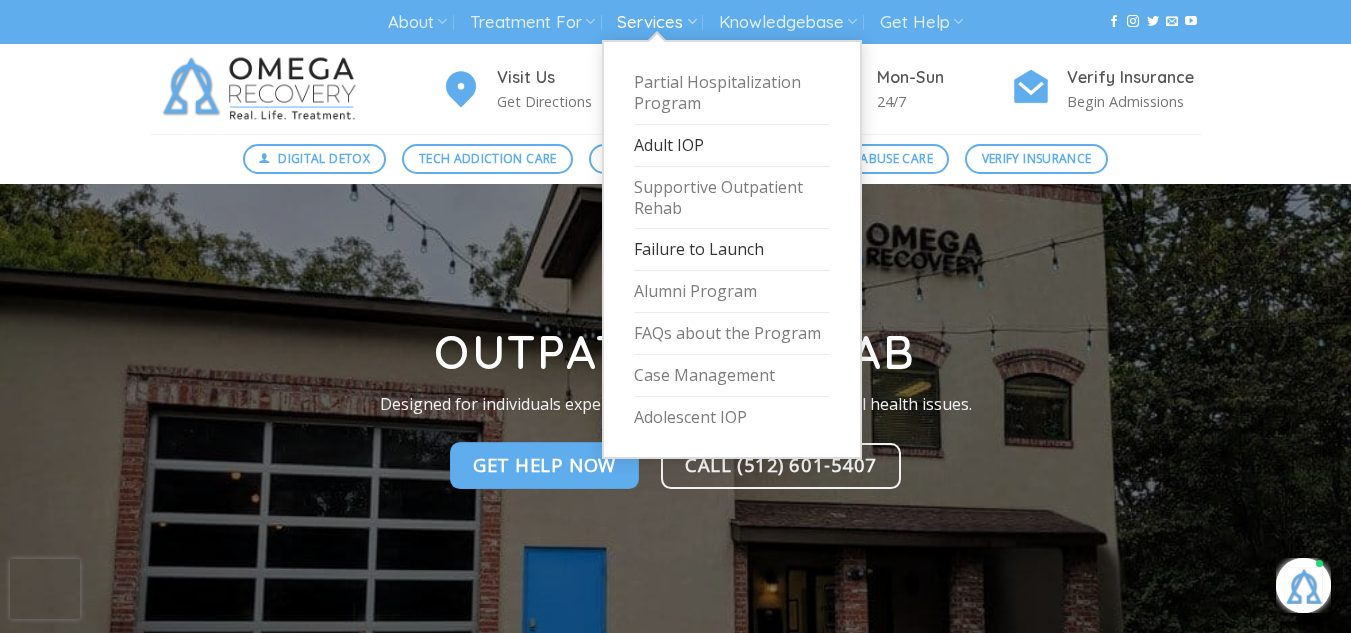 click on "Failure to Launch" at bounding box center [732, 250] 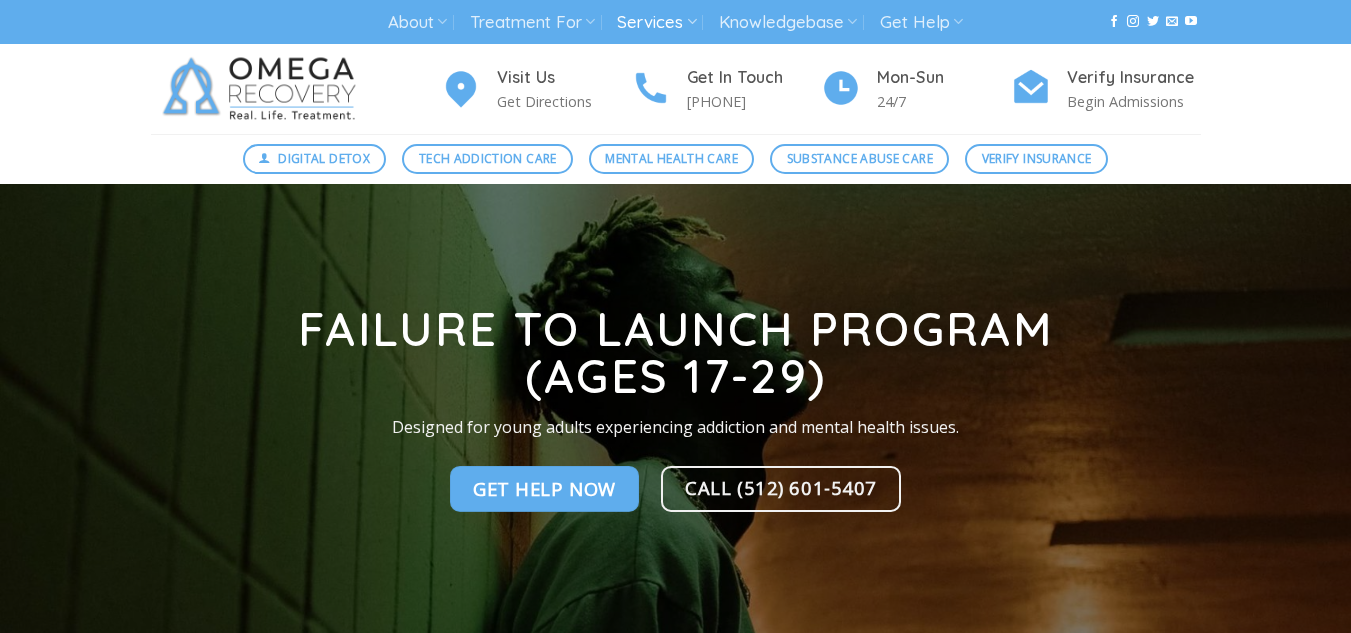 scroll, scrollTop: 0, scrollLeft: 0, axis: both 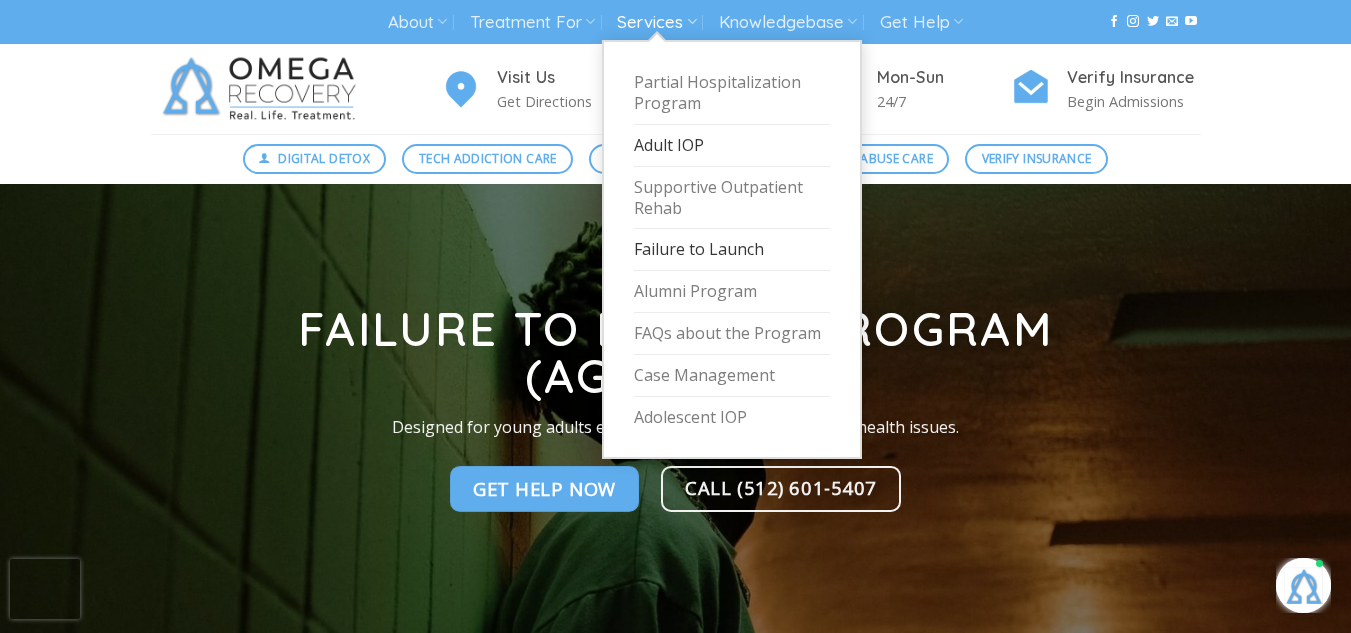 click on "Adult IOP" at bounding box center [732, 146] 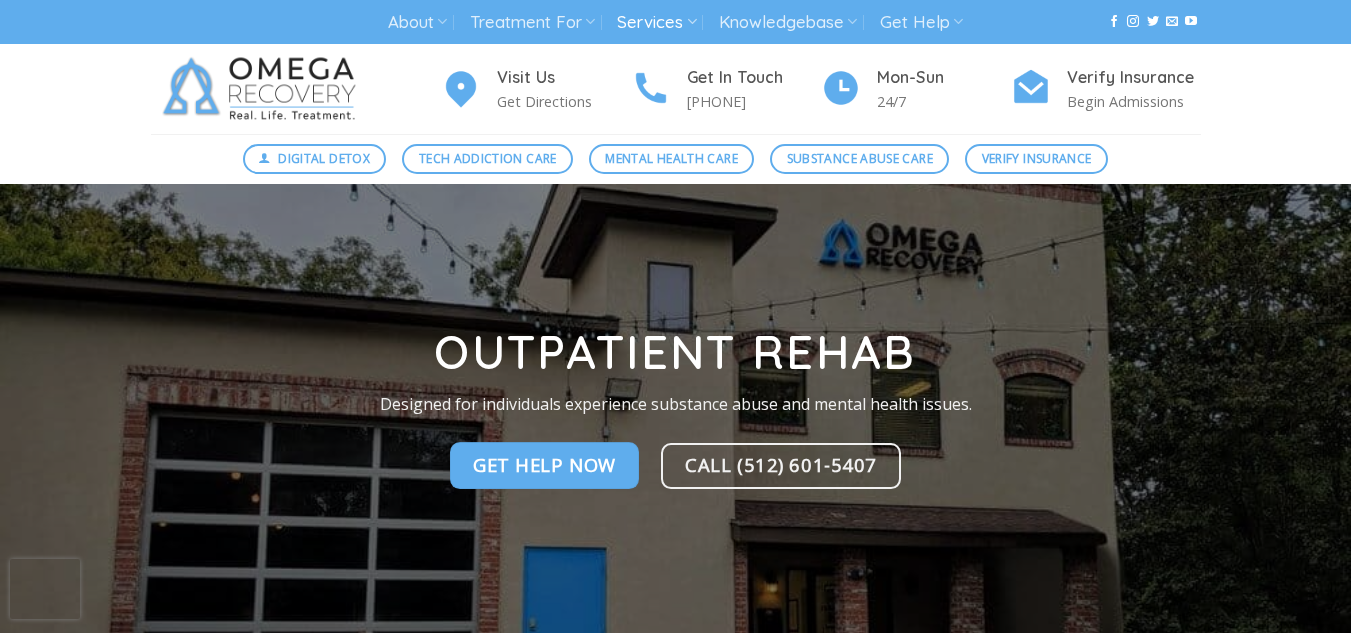 scroll, scrollTop: 0, scrollLeft: 0, axis: both 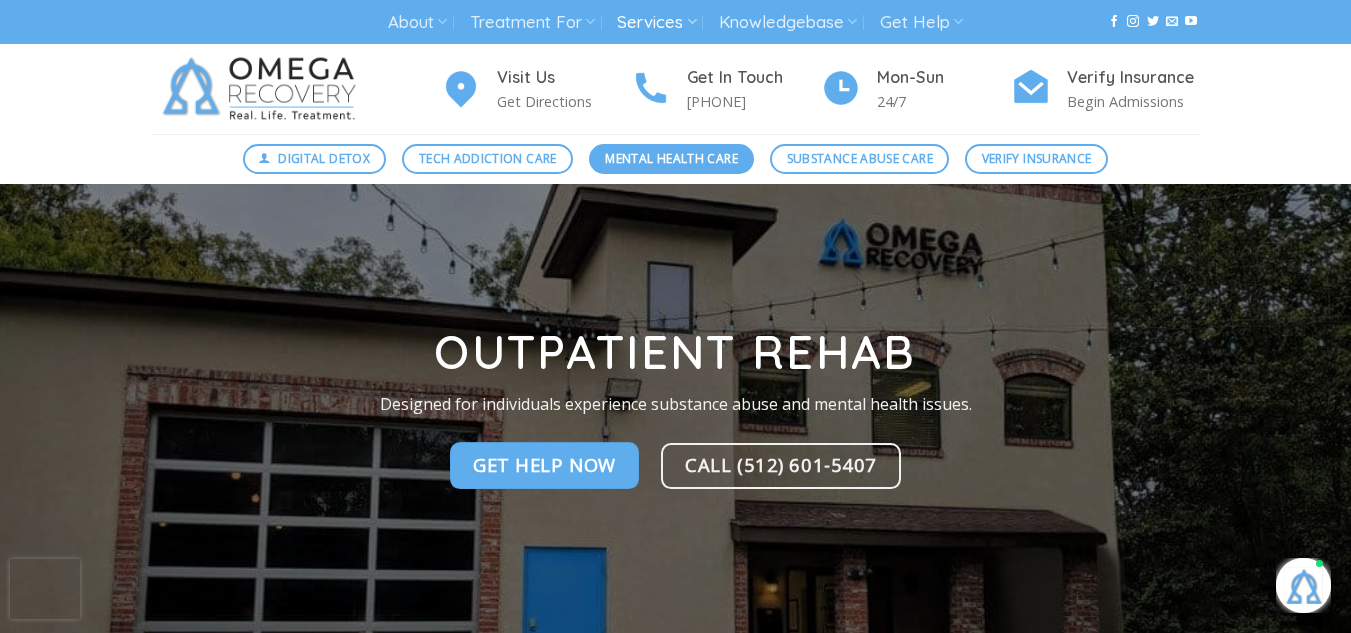 click on "Mental Health Care" at bounding box center [671, 158] 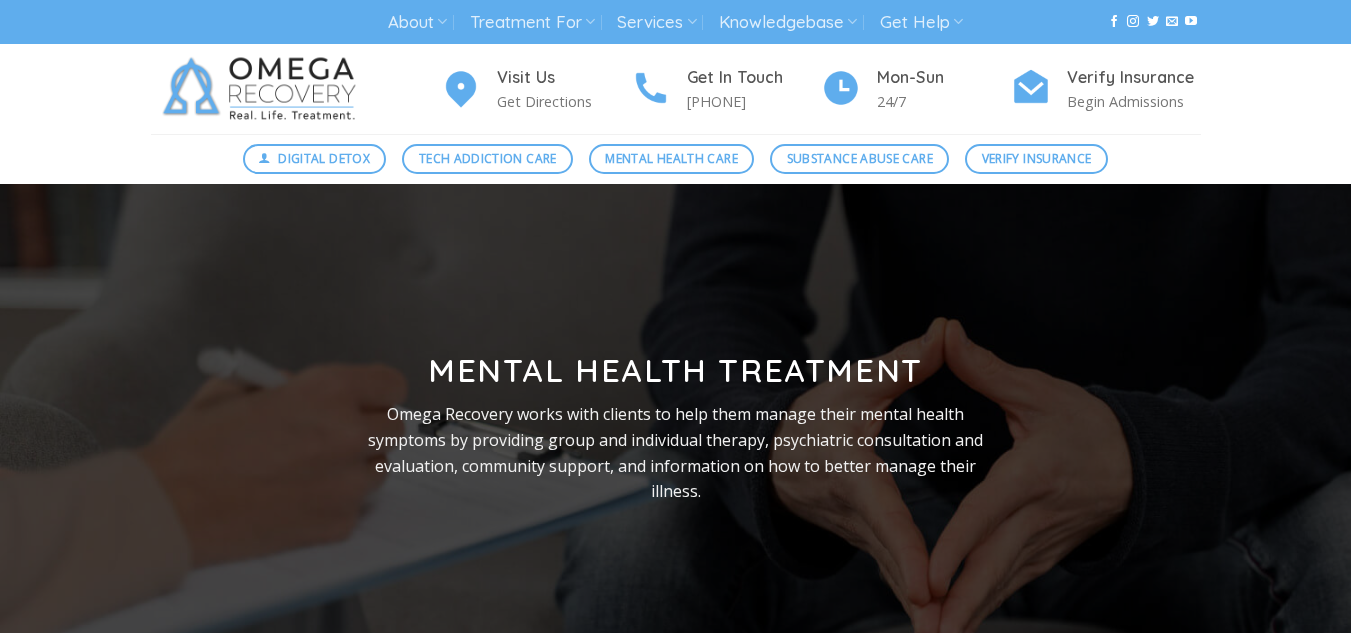 scroll, scrollTop: 0, scrollLeft: 0, axis: both 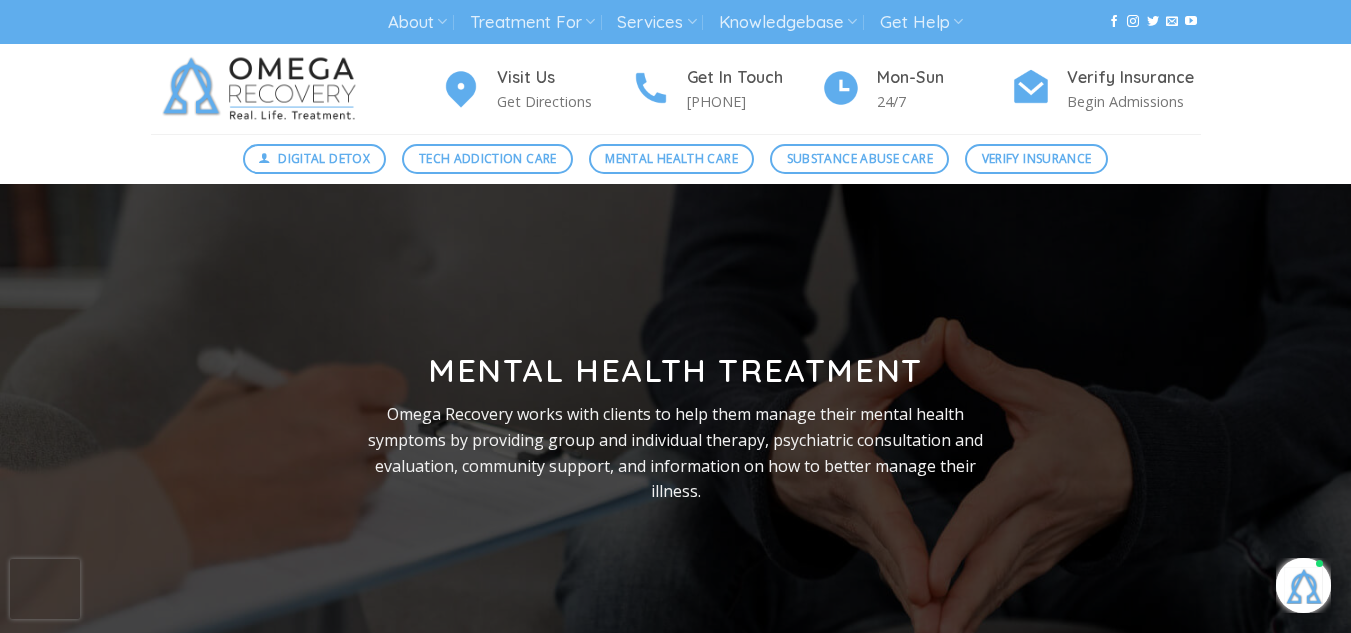 click at bounding box center [263, 89] 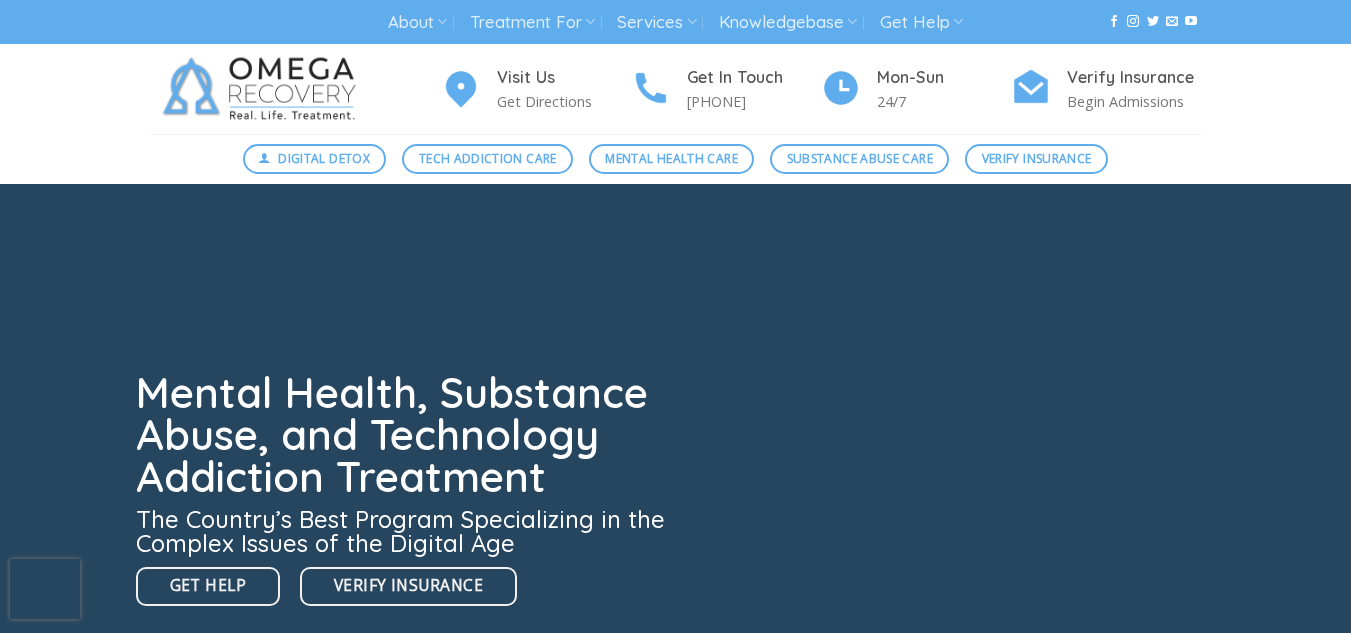 scroll, scrollTop: 0, scrollLeft: 0, axis: both 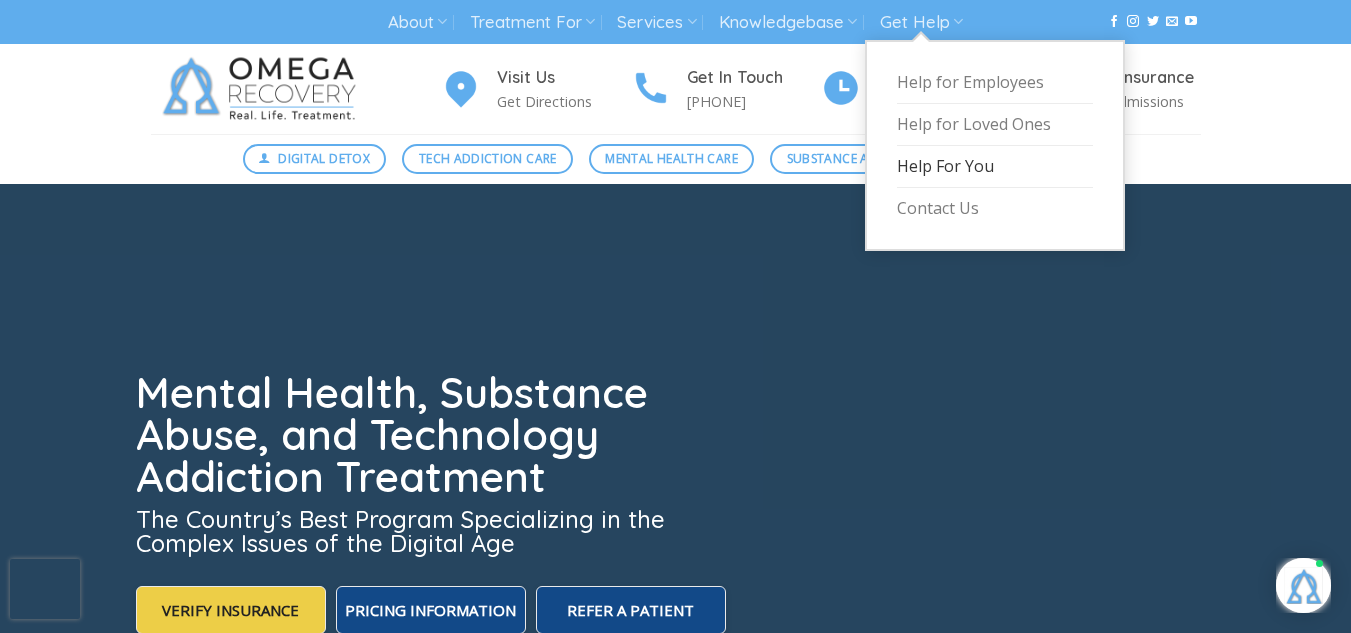 click on "Help For You" at bounding box center [995, 167] 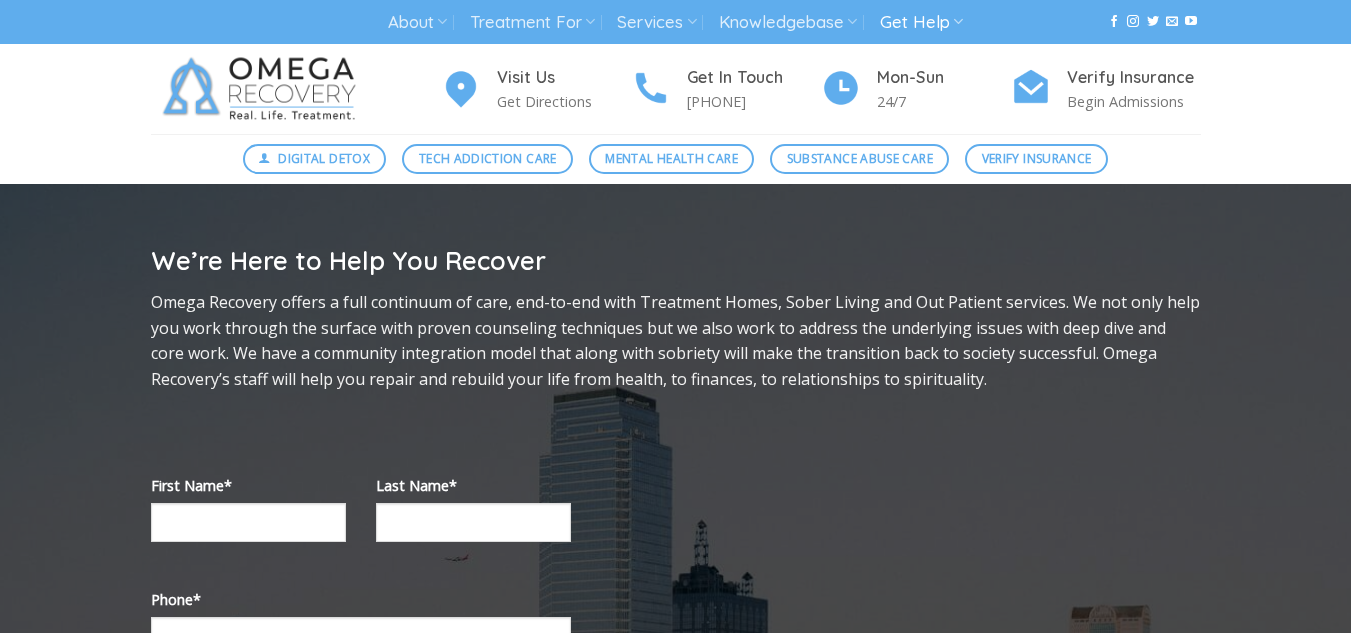 scroll, scrollTop: 0, scrollLeft: 0, axis: both 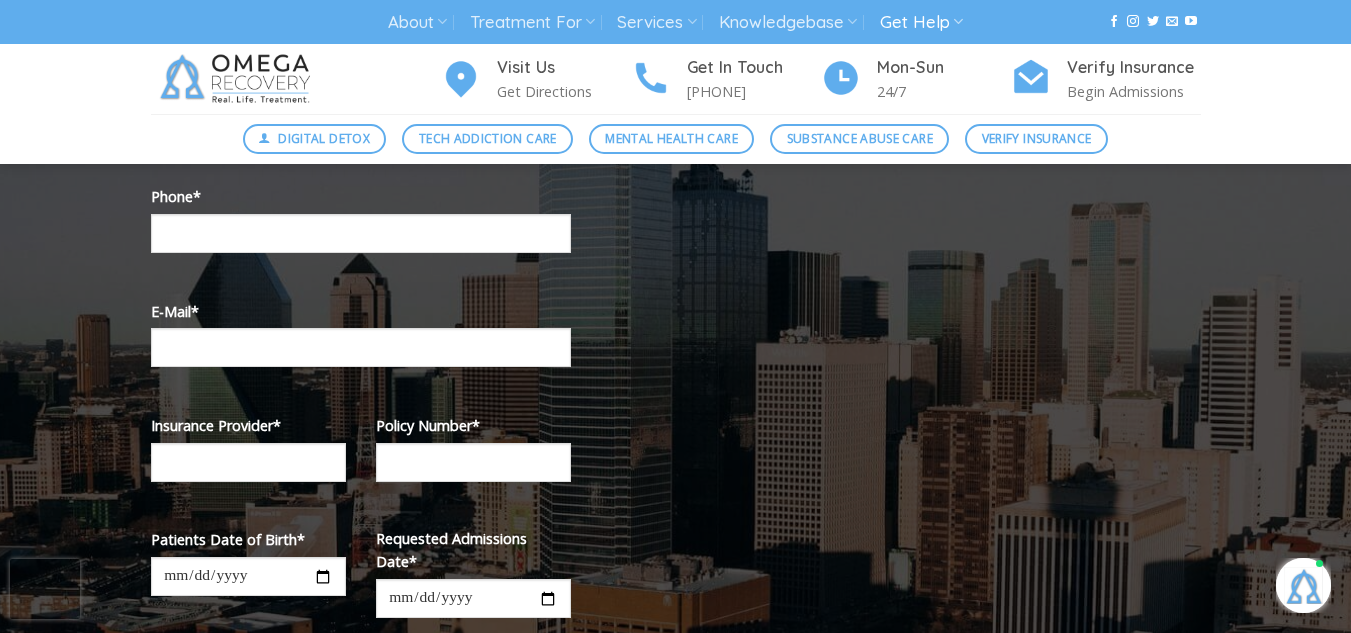 click at bounding box center (238, 79) 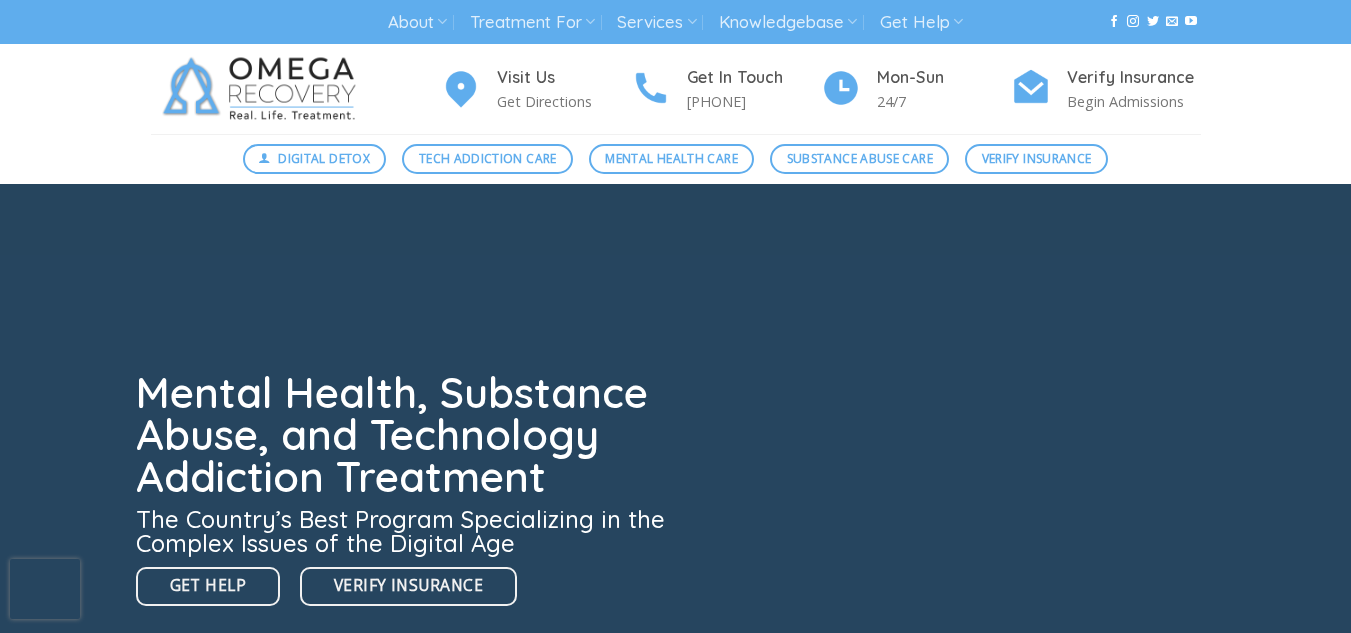scroll, scrollTop: 0, scrollLeft: 0, axis: both 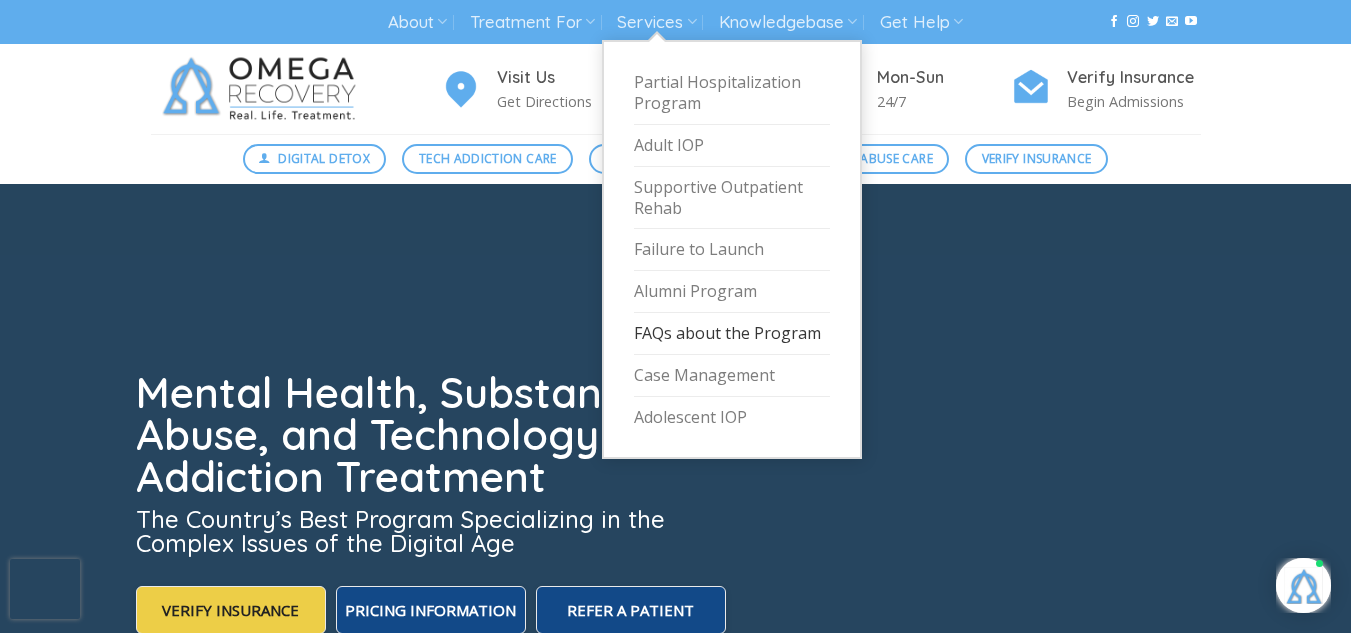 click on "FAQs about the Program" at bounding box center [732, 334] 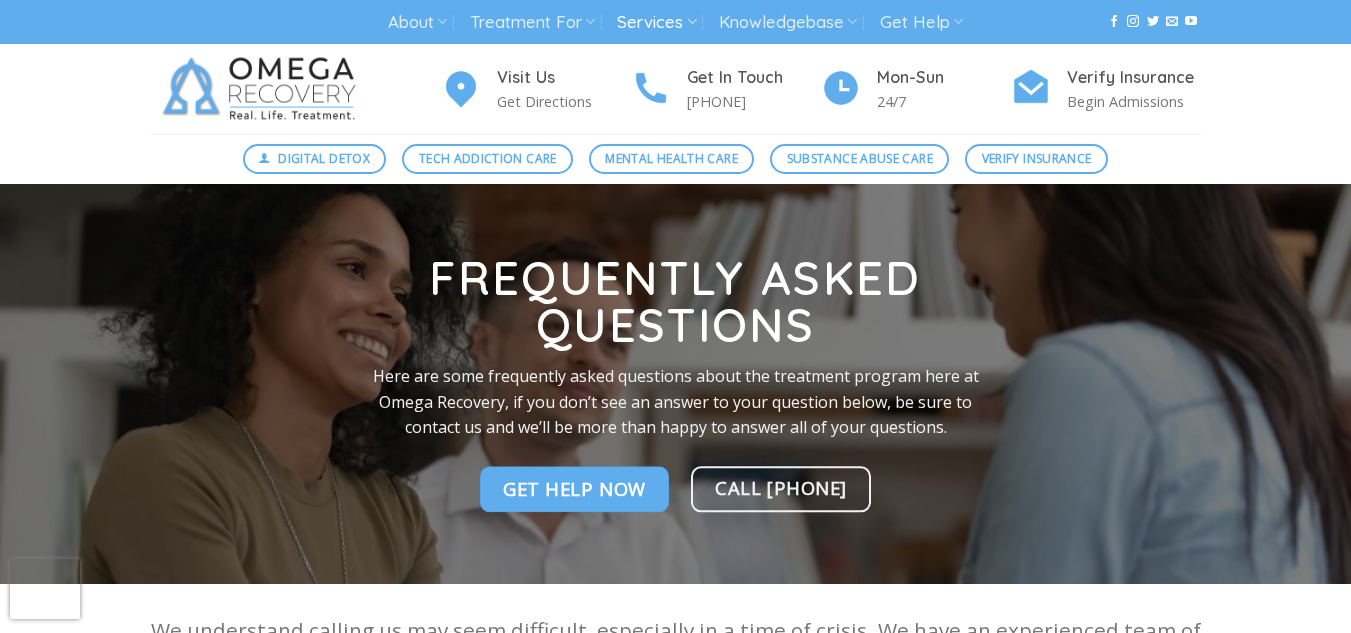 scroll, scrollTop: 1, scrollLeft: 0, axis: vertical 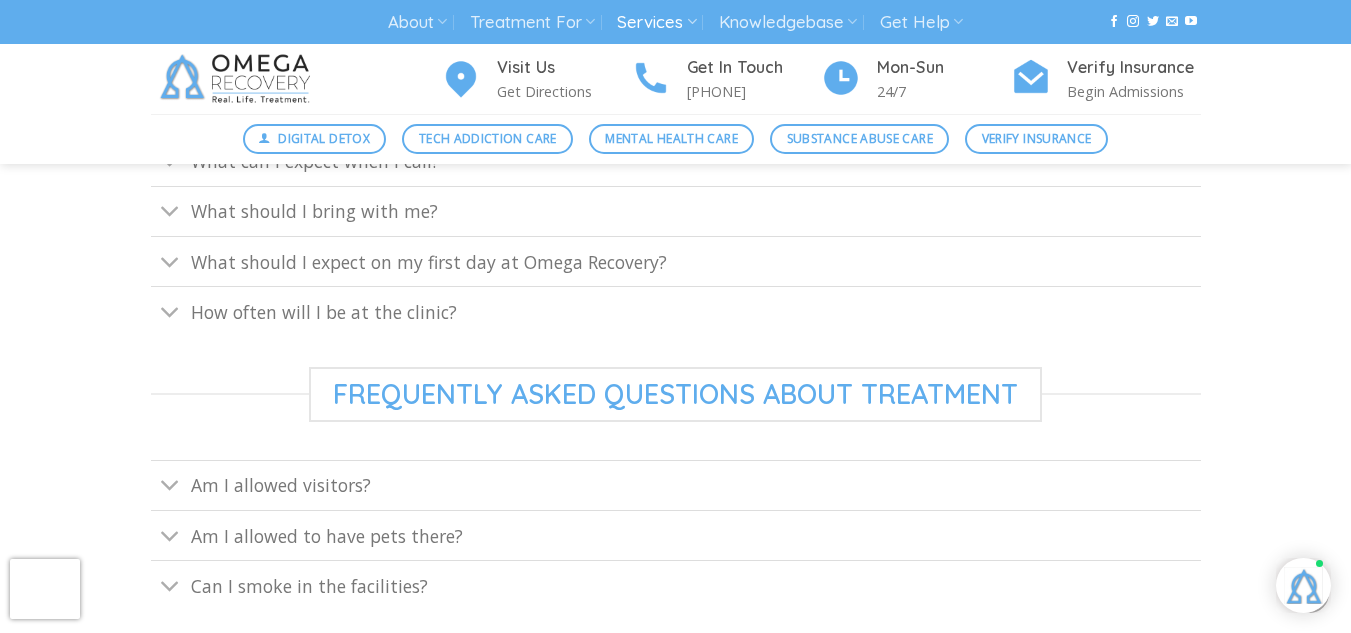 click at bounding box center [238, 79] 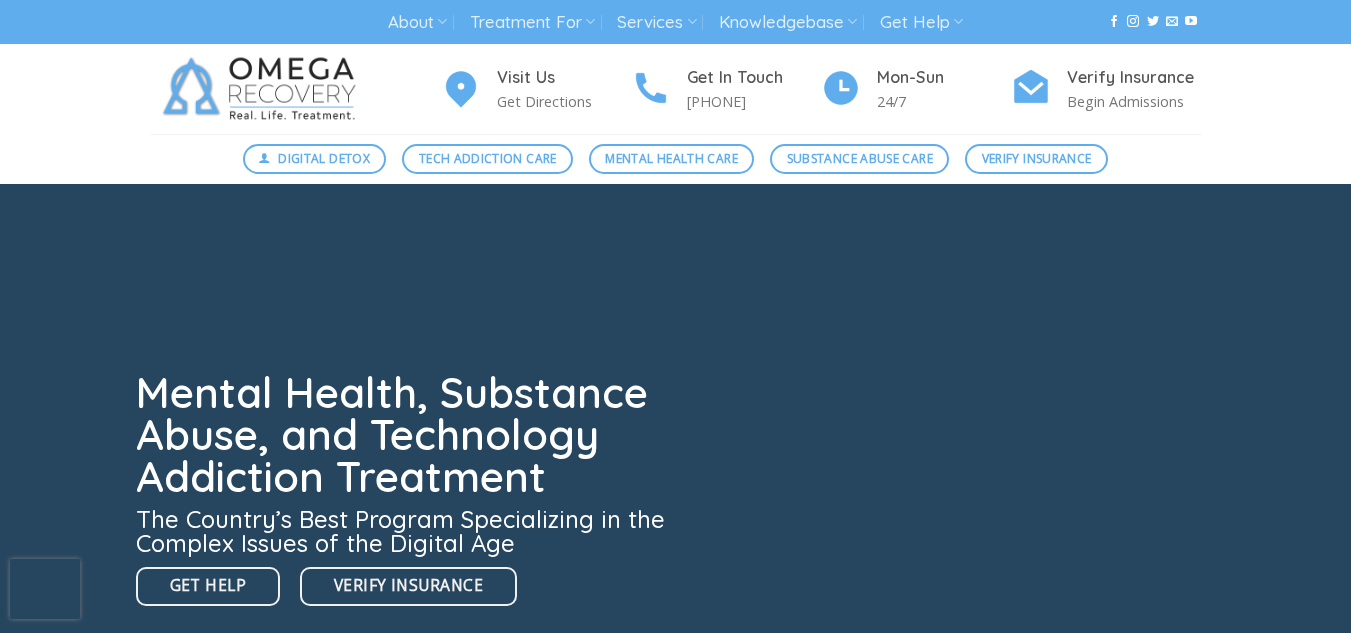 scroll, scrollTop: 0, scrollLeft: 0, axis: both 